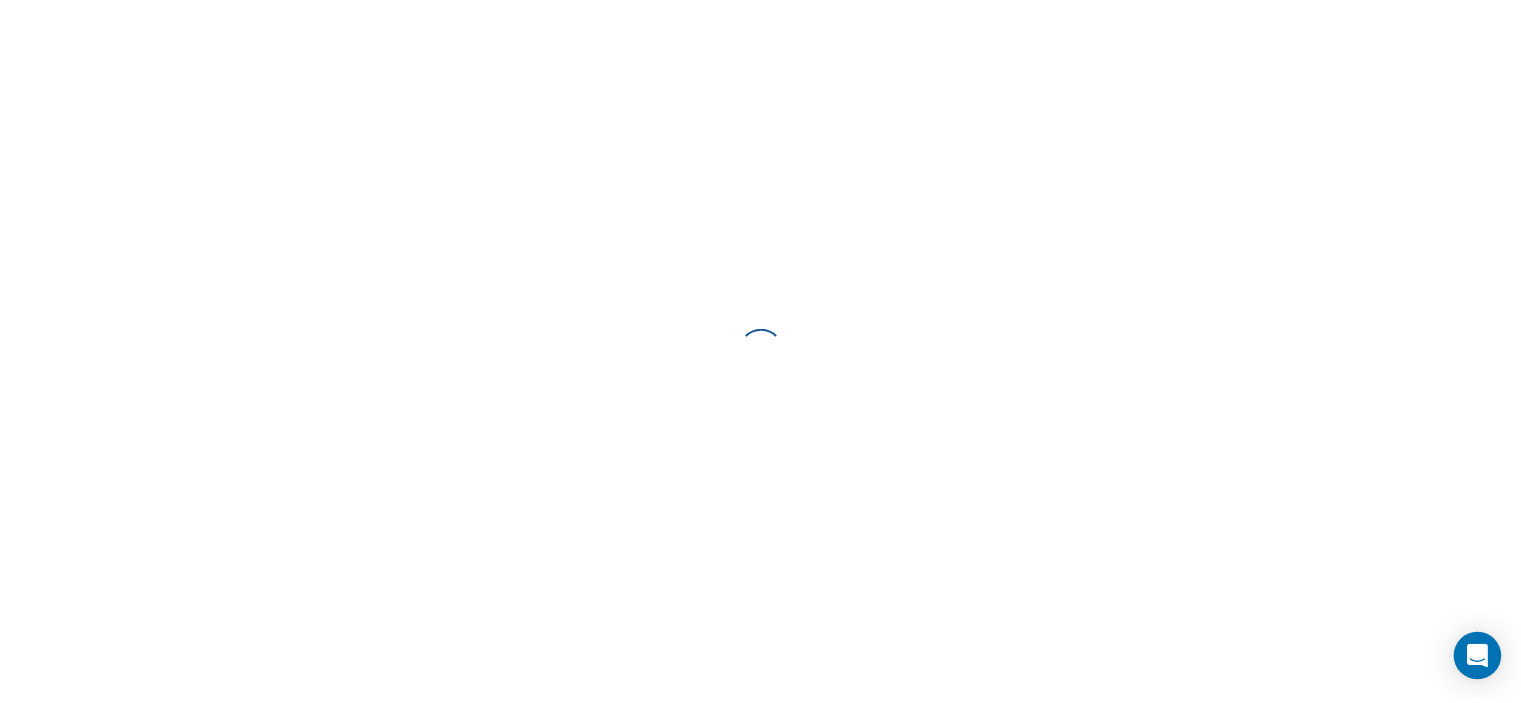 scroll, scrollTop: 0, scrollLeft: 0, axis: both 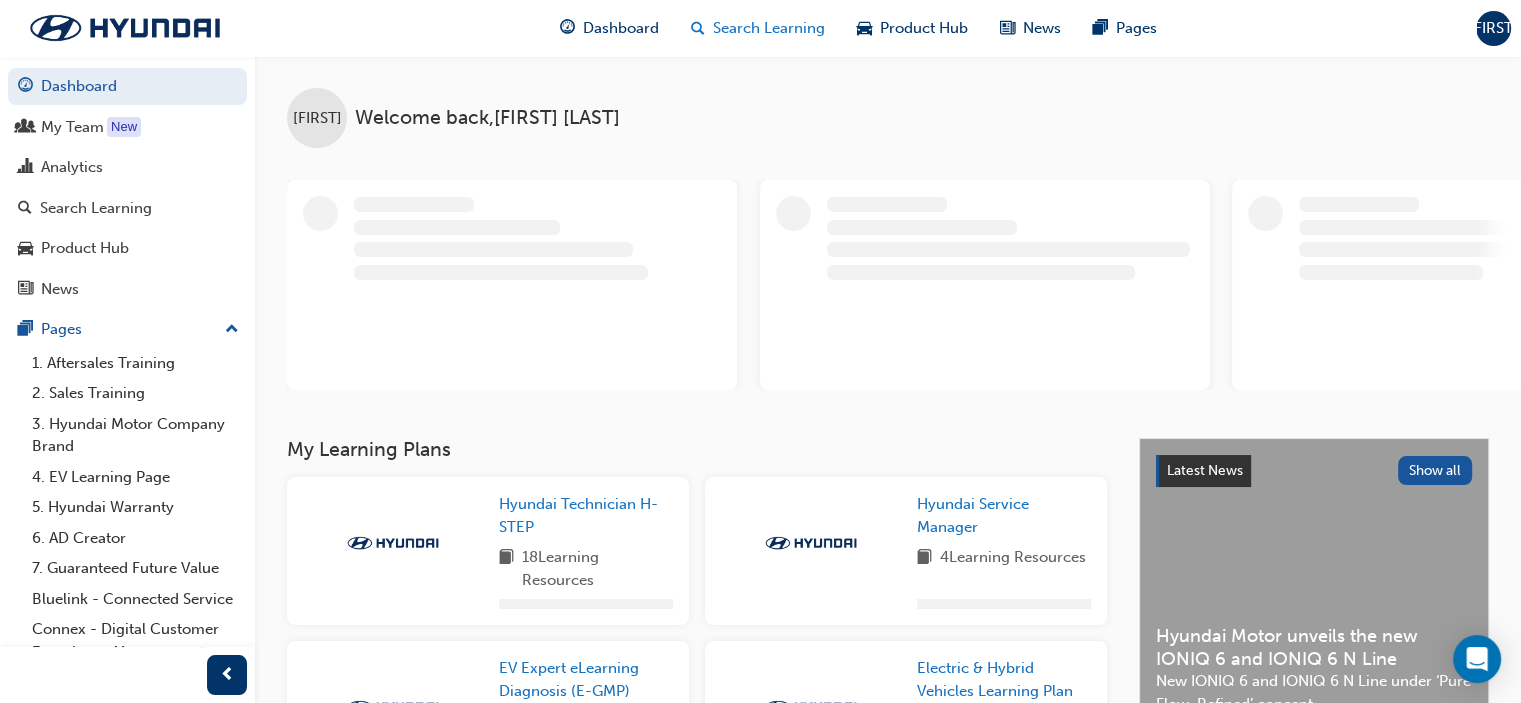 click on "Search Learning" at bounding box center [769, 28] 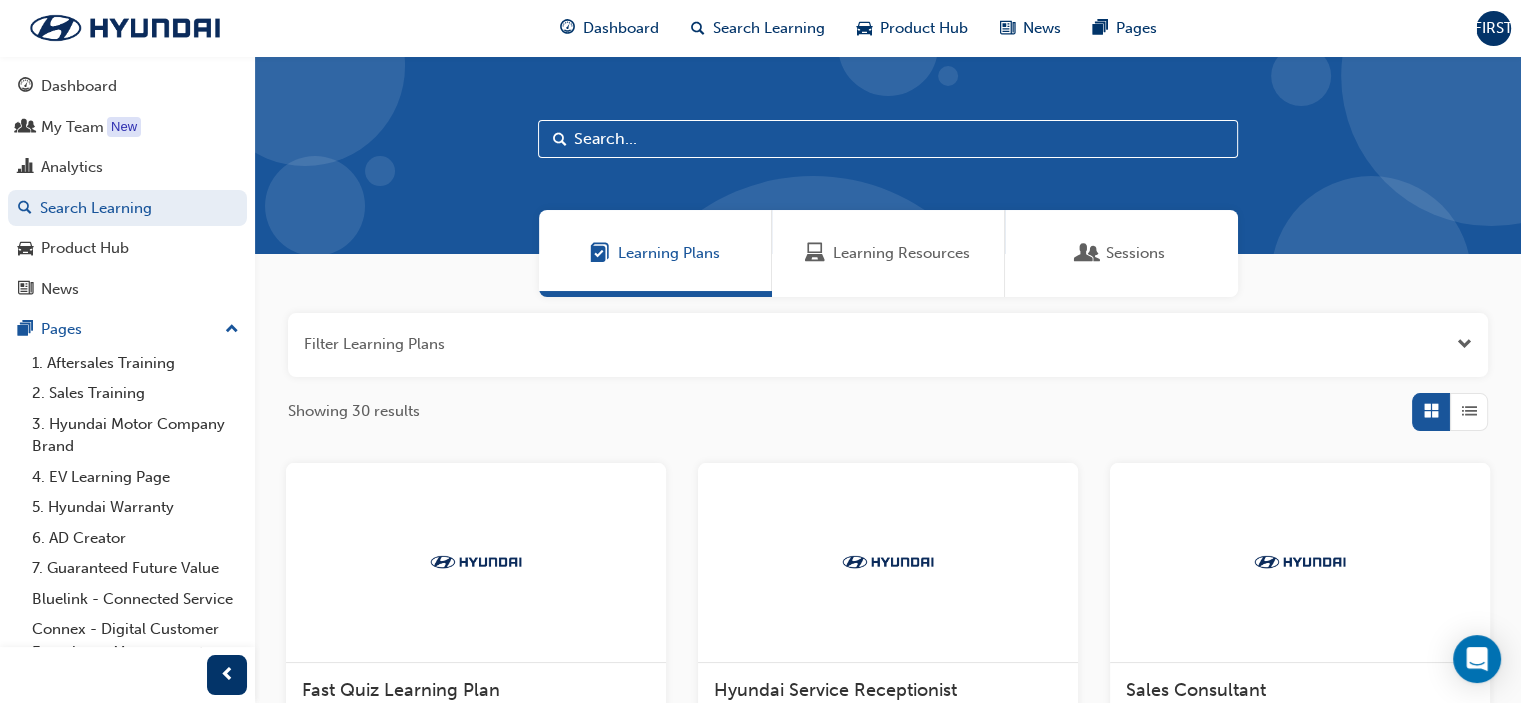 click on "Learning Resources" at bounding box center (888, 253) 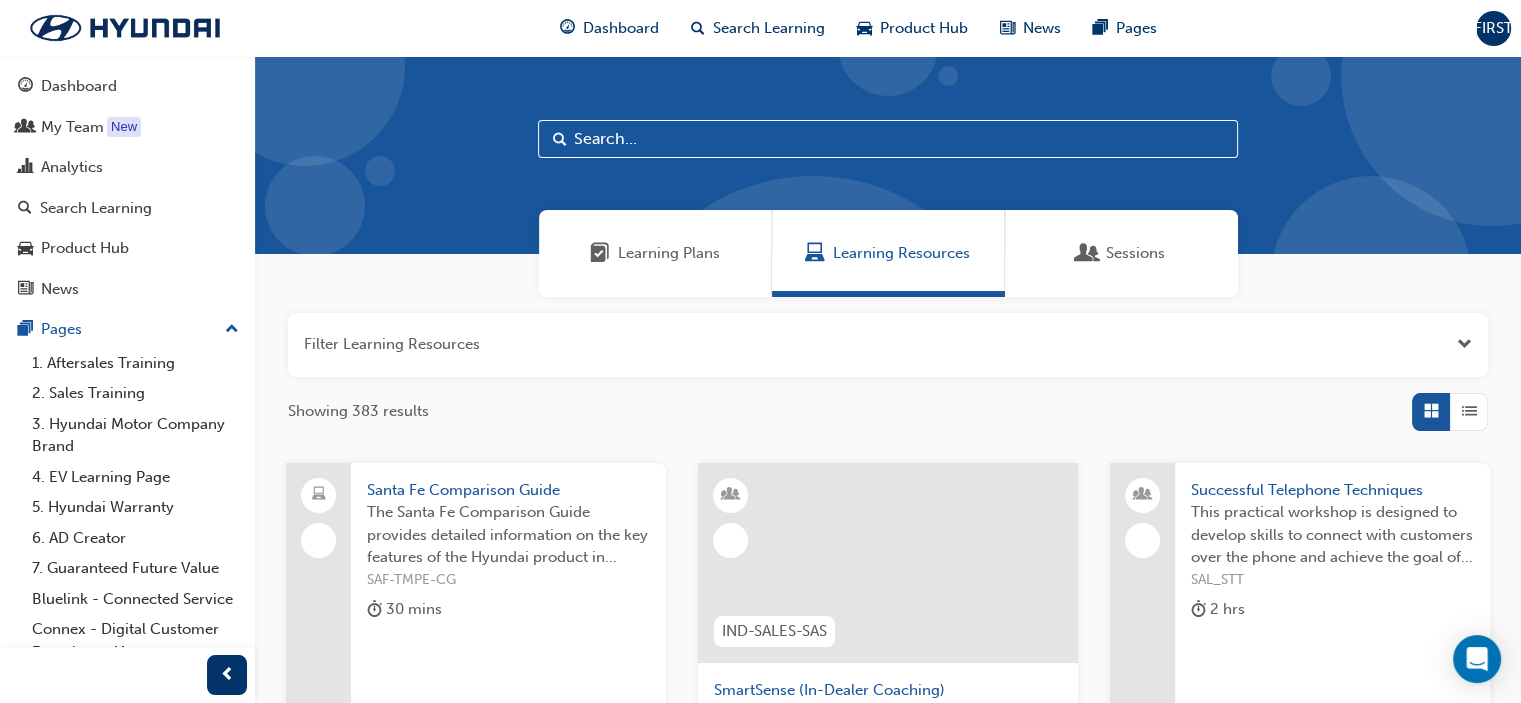 click at bounding box center [888, 139] 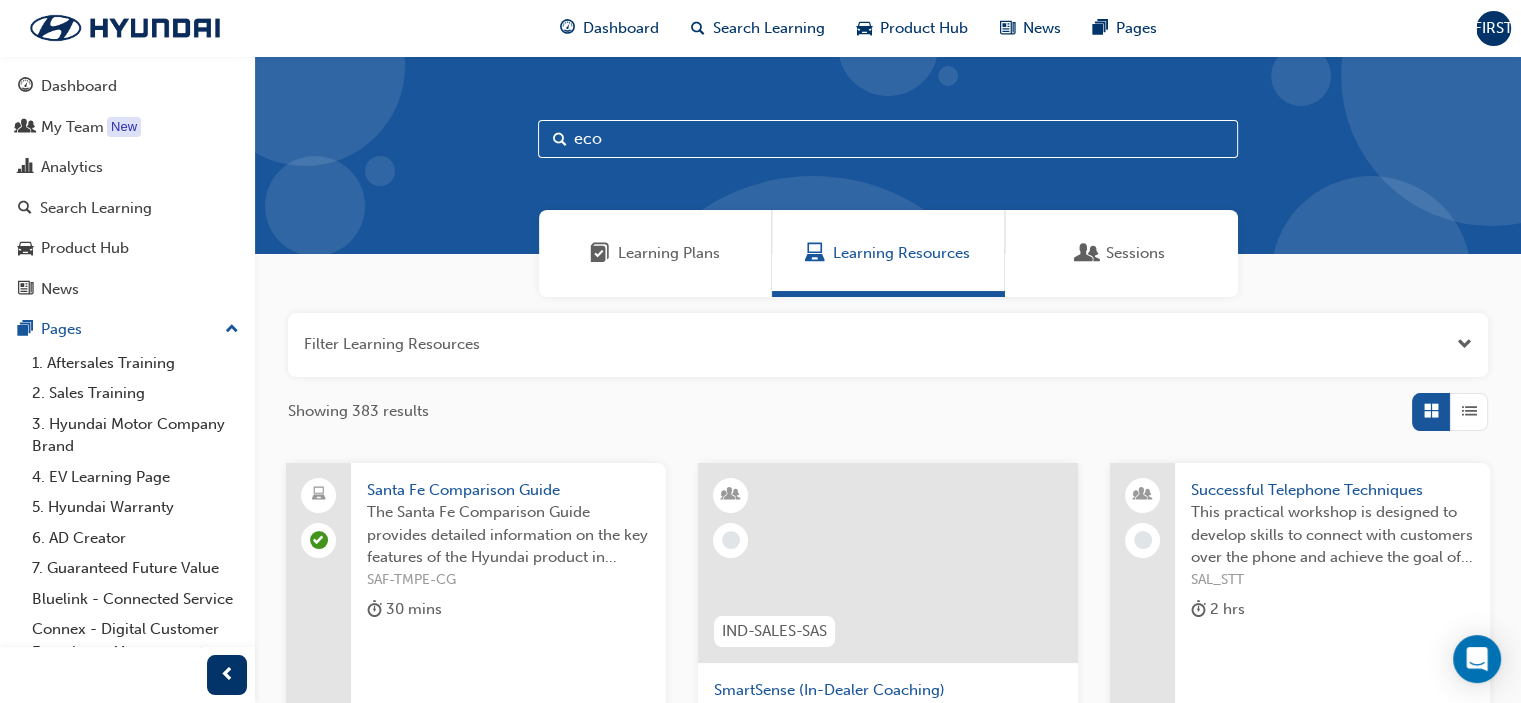 type on "eco" 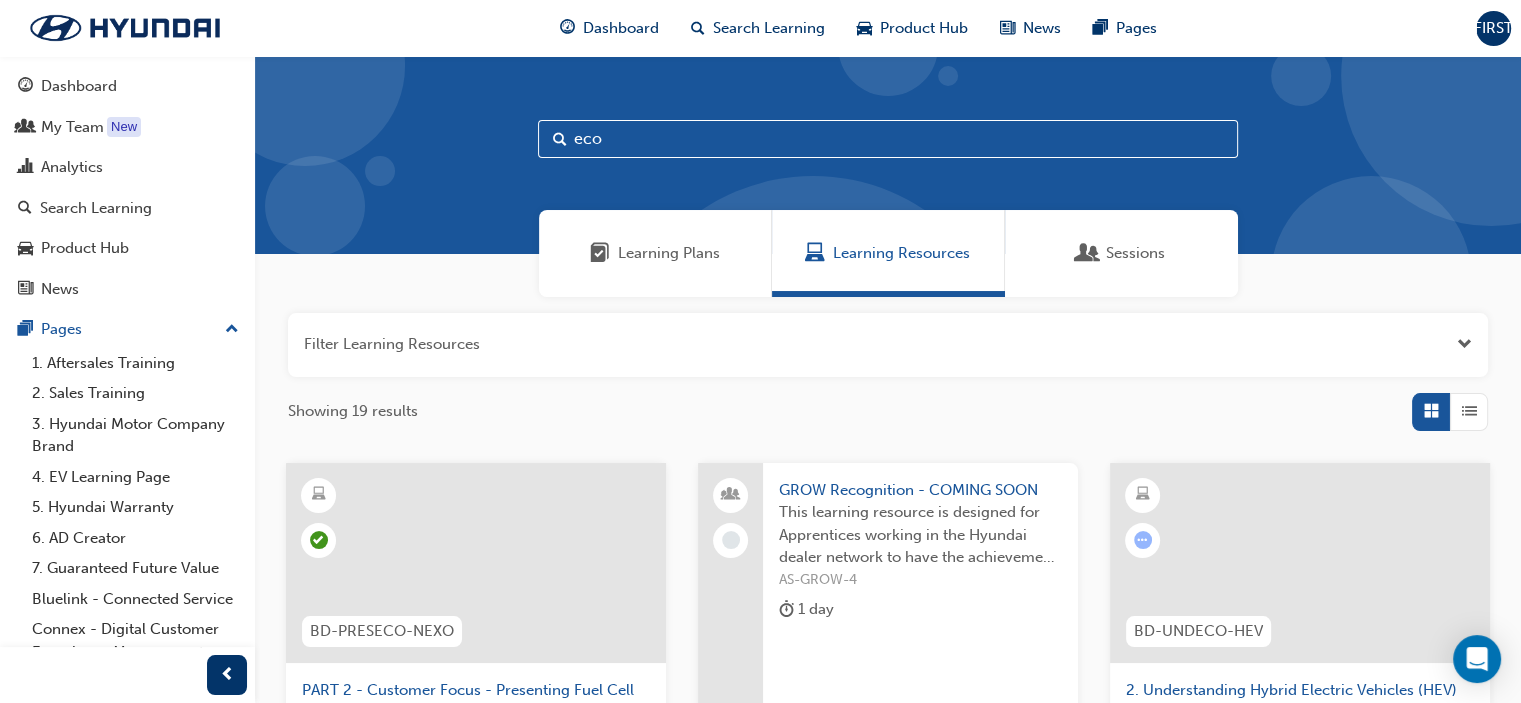 click at bounding box center [1469, 411] 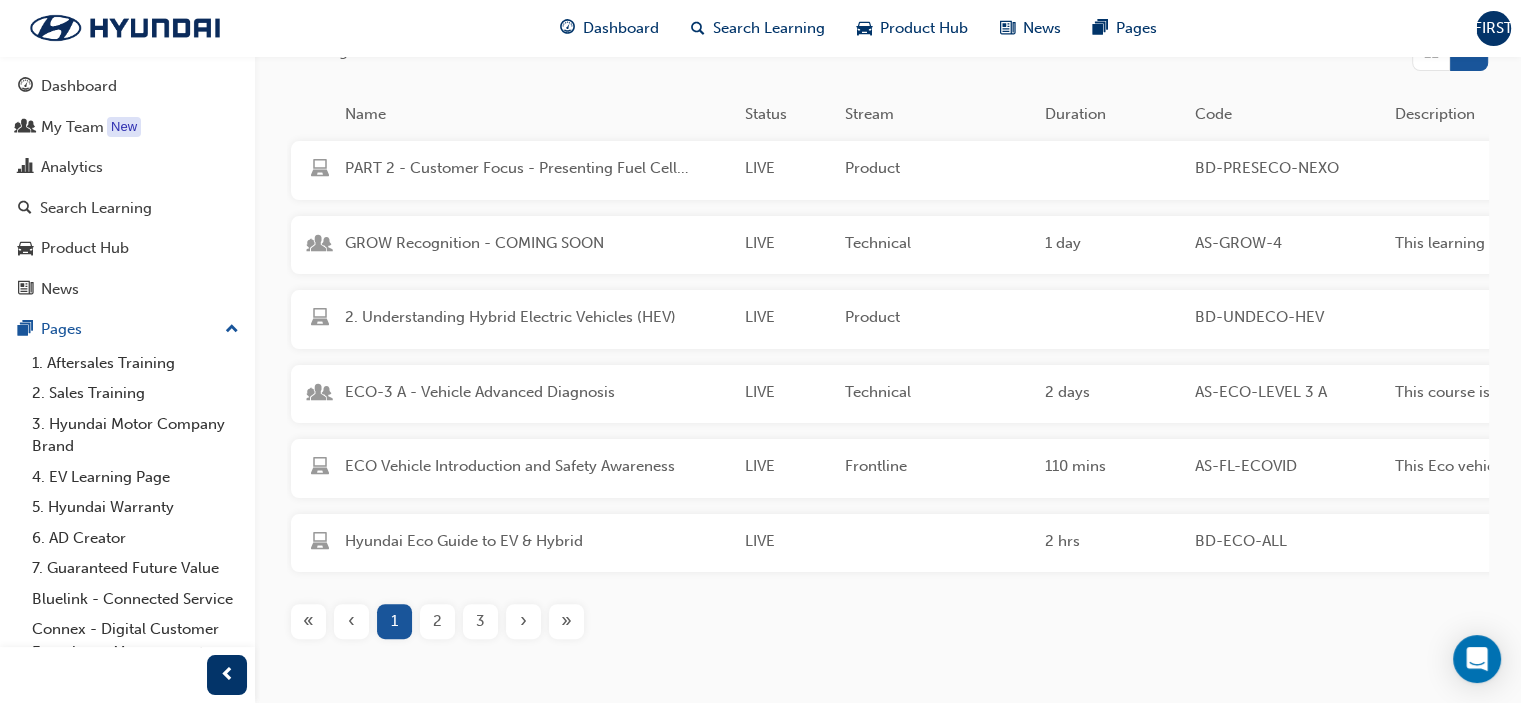 scroll, scrollTop: 400, scrollLeft: 0, axis: vertical 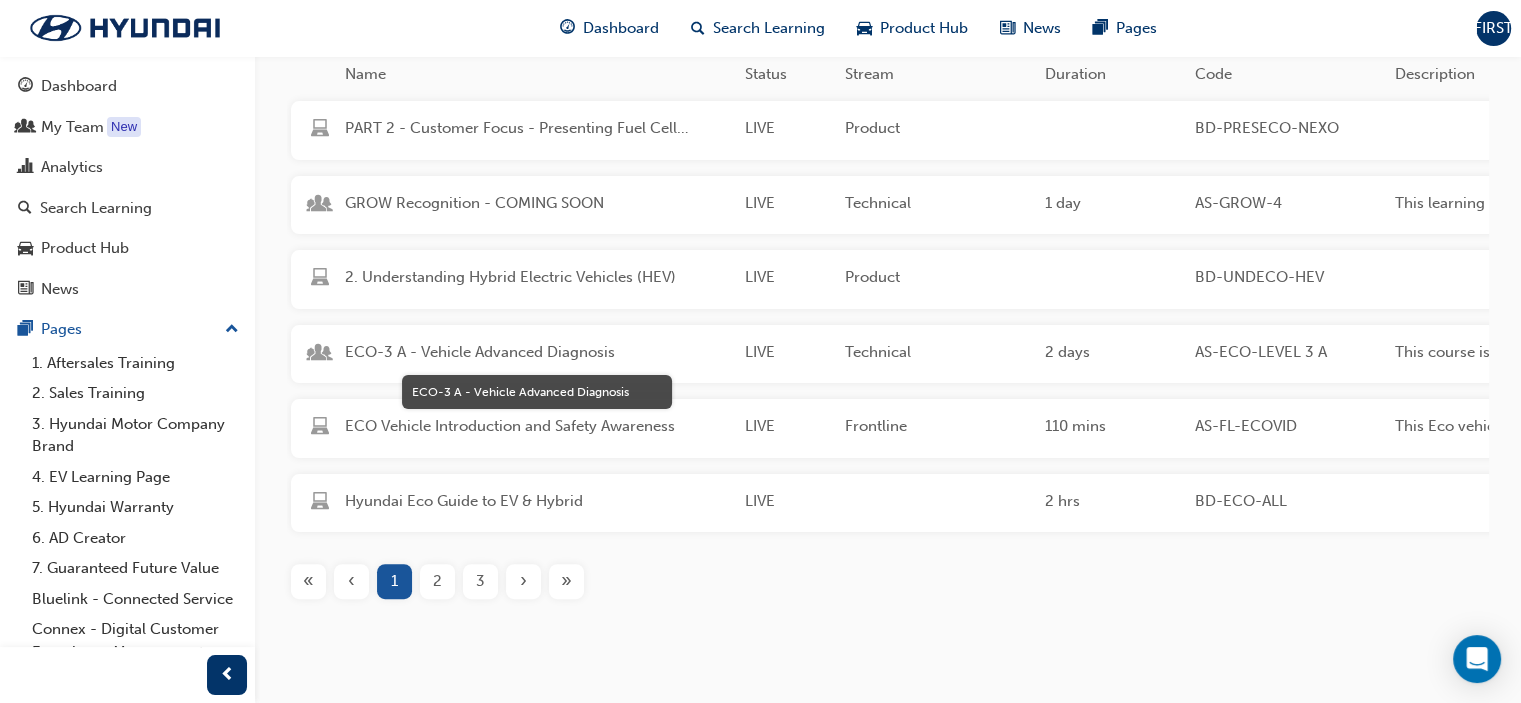 click on "ECO-3 A - Vehicle Advanced Diagnosis" at bounding box center (537, 352) 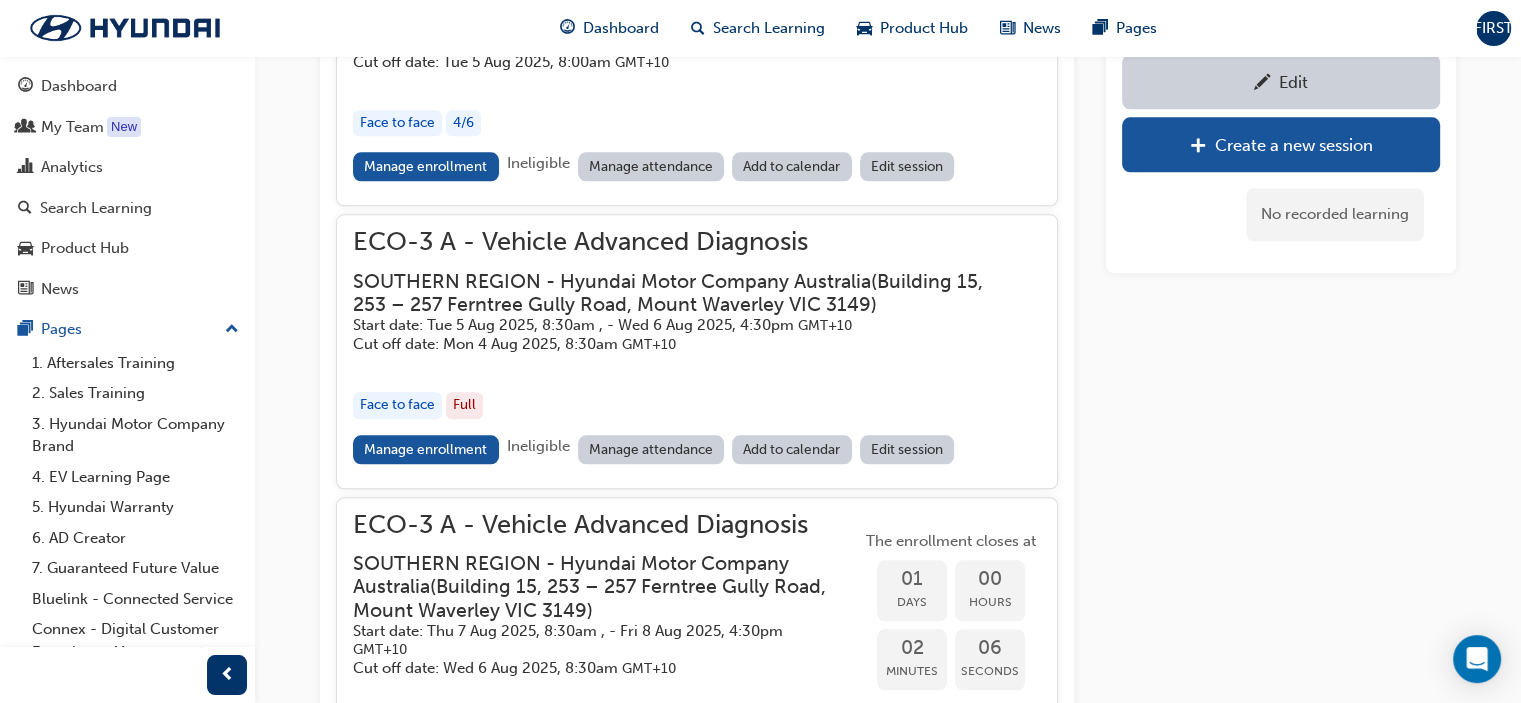 scroll, scrollTop: 2134, scrollLeft: 0, axis: vertical 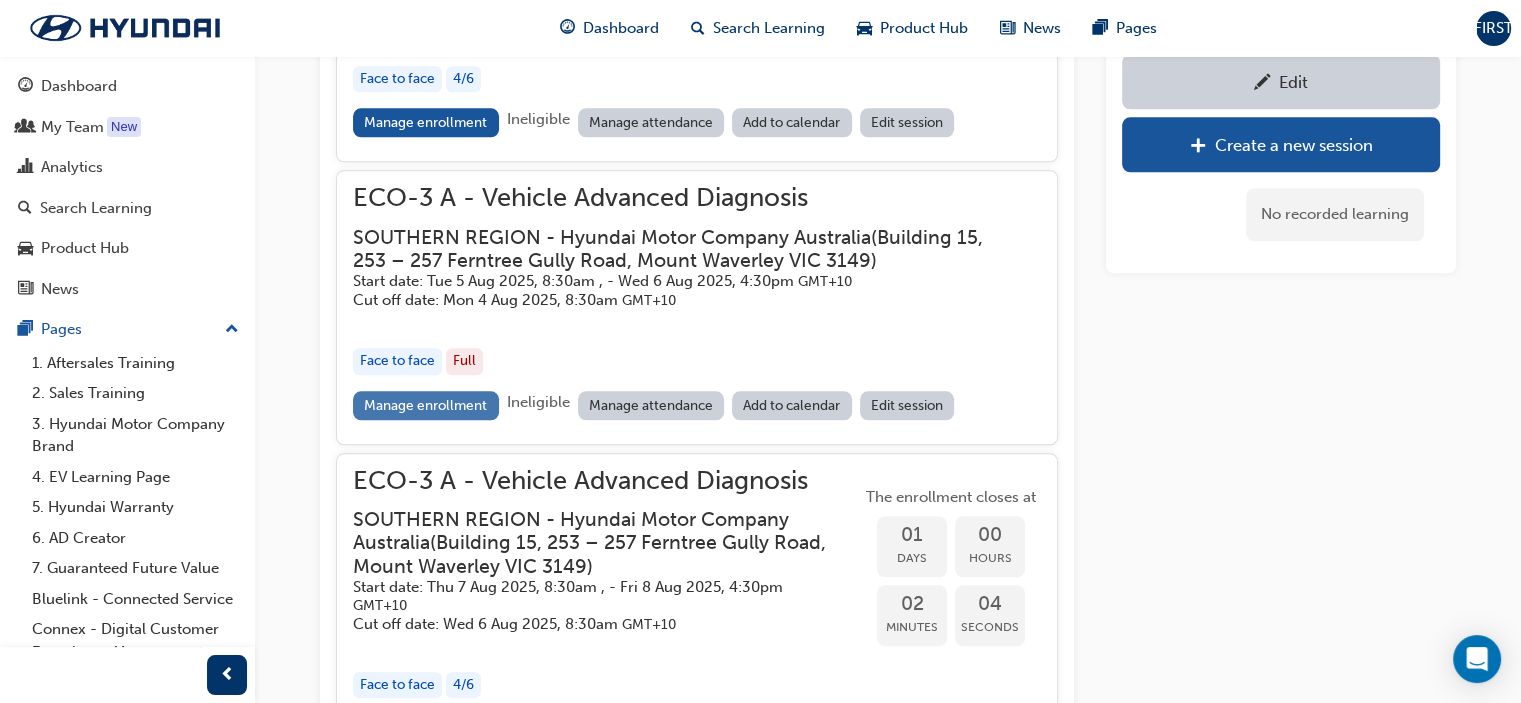 click on "Manage enrollment" at bounding box center (426, 405) 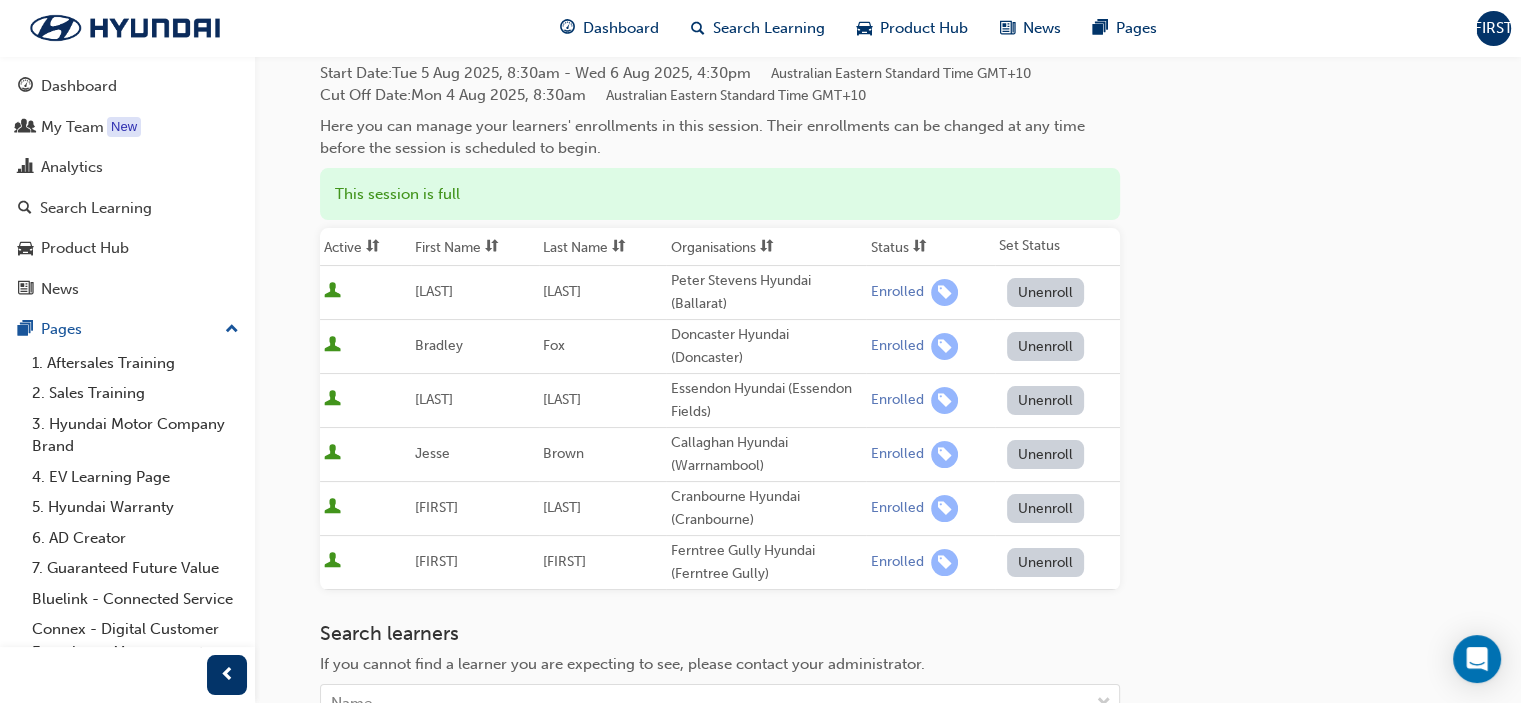 scroll, scrollTop: 200, scrollLeft: 0, axis: vertical 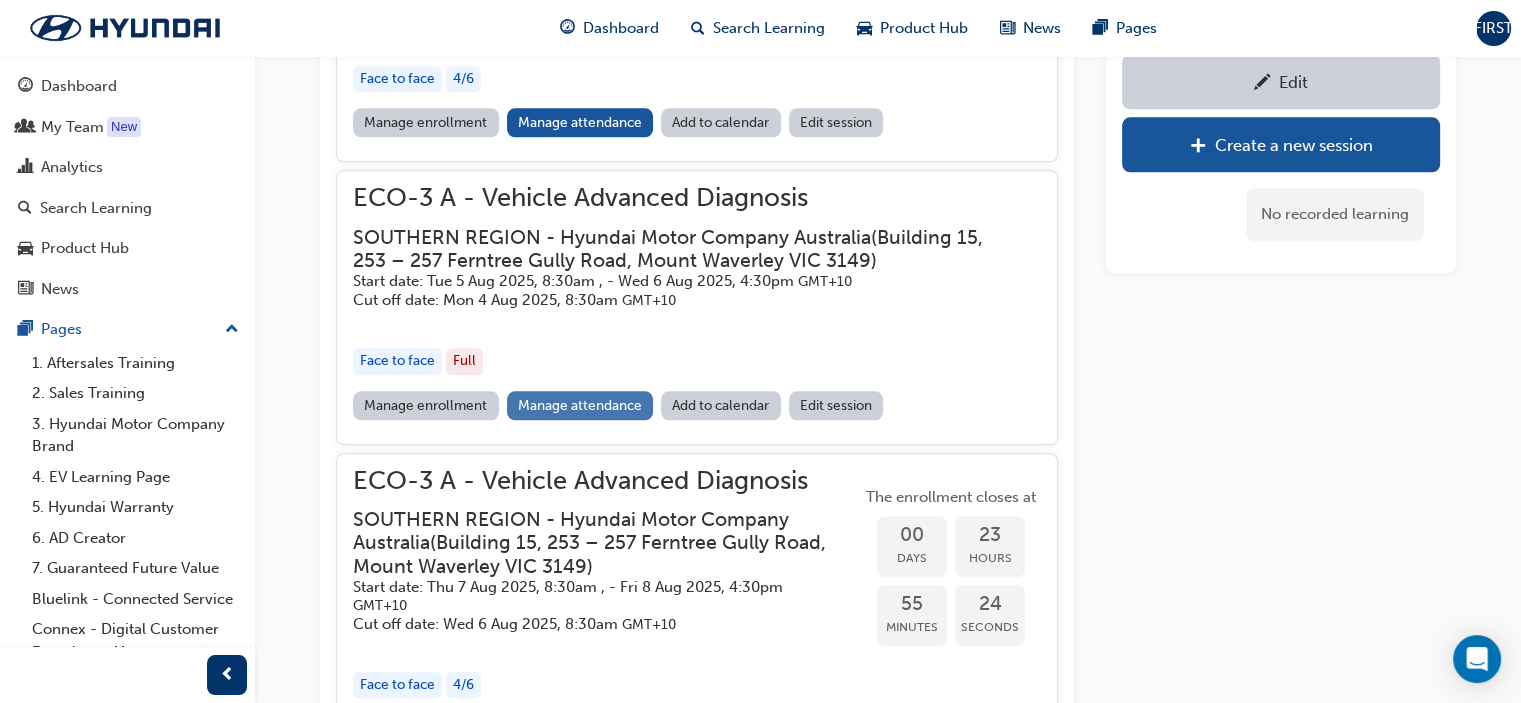 click on "Manage attendance" at bounding box center [580, 405] 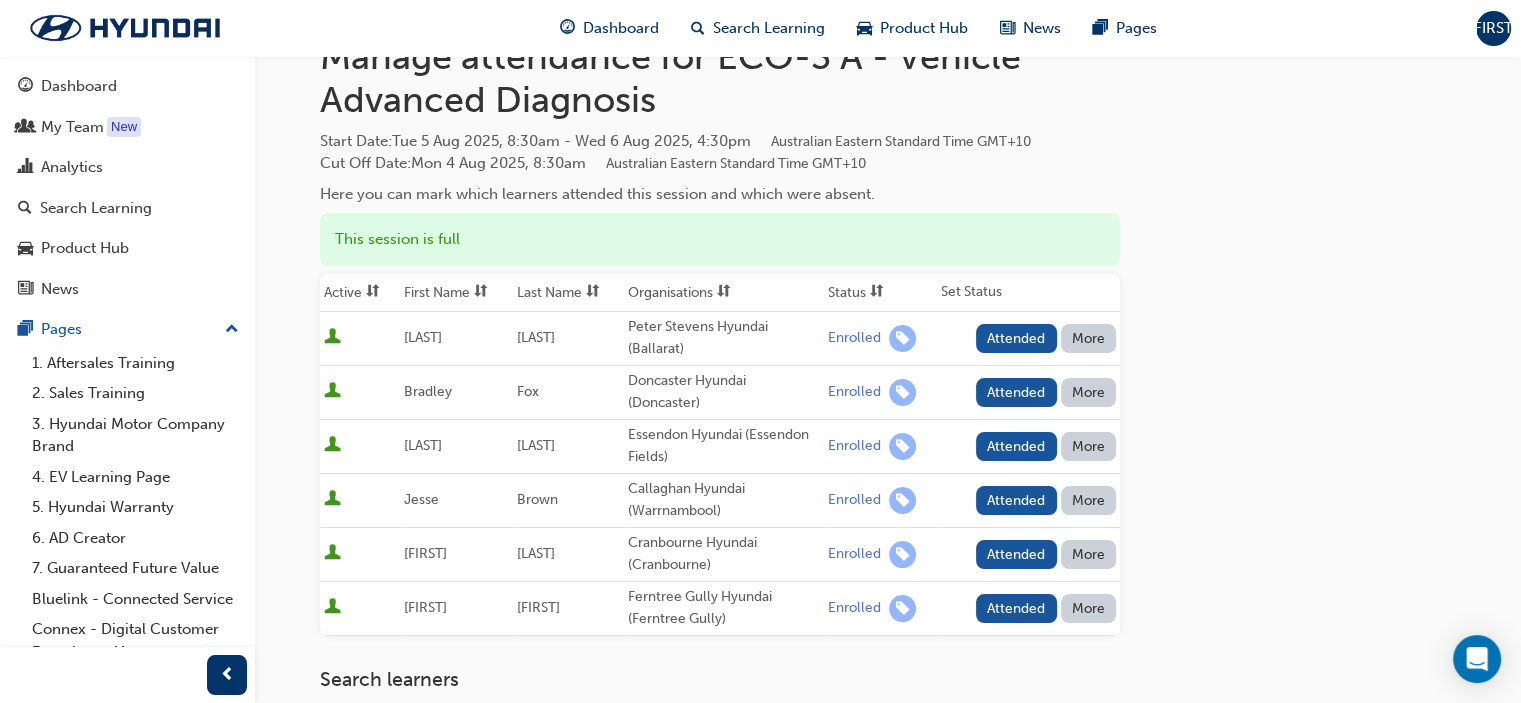 scroll, scrollTop: 200, scrollLeft: 0, axis: vertical 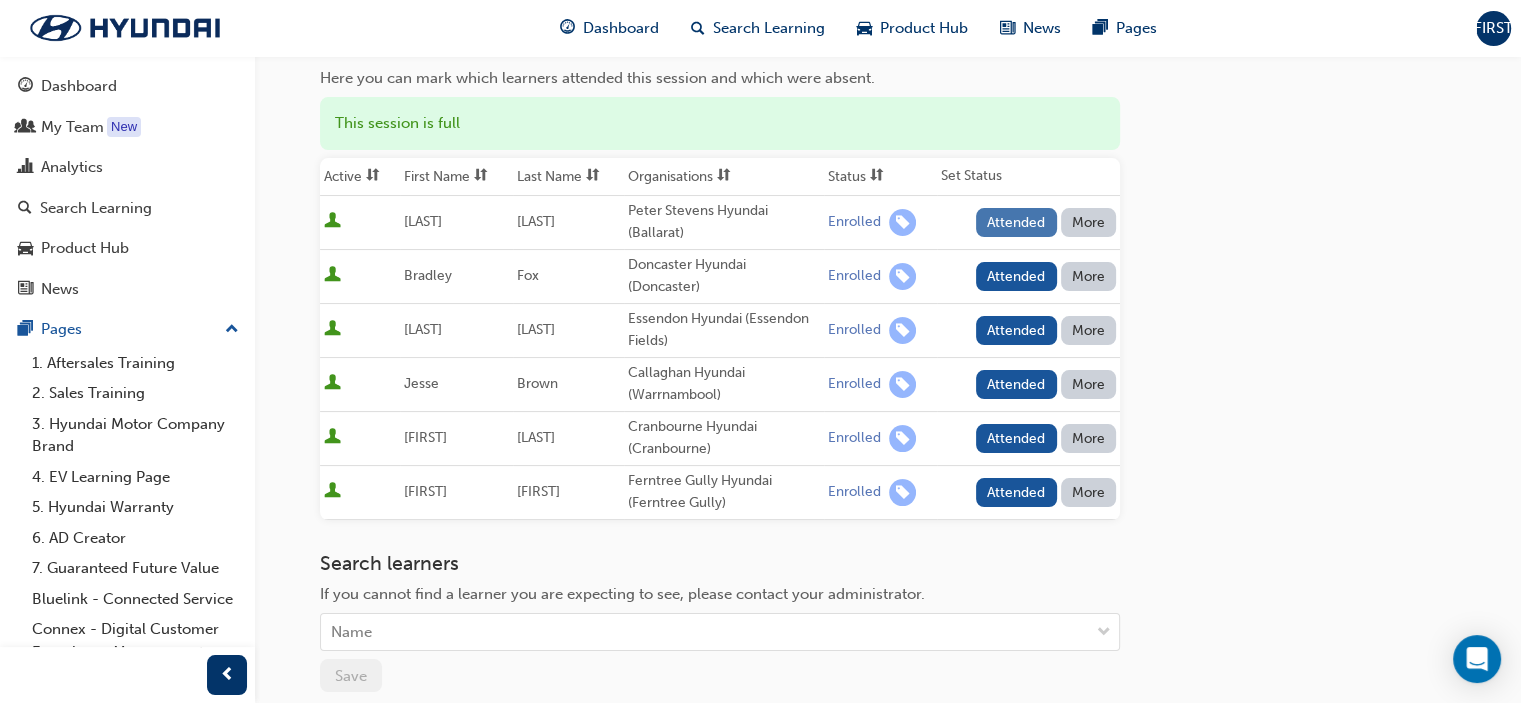 click on "Attended" at bounding box center [1016, 222] 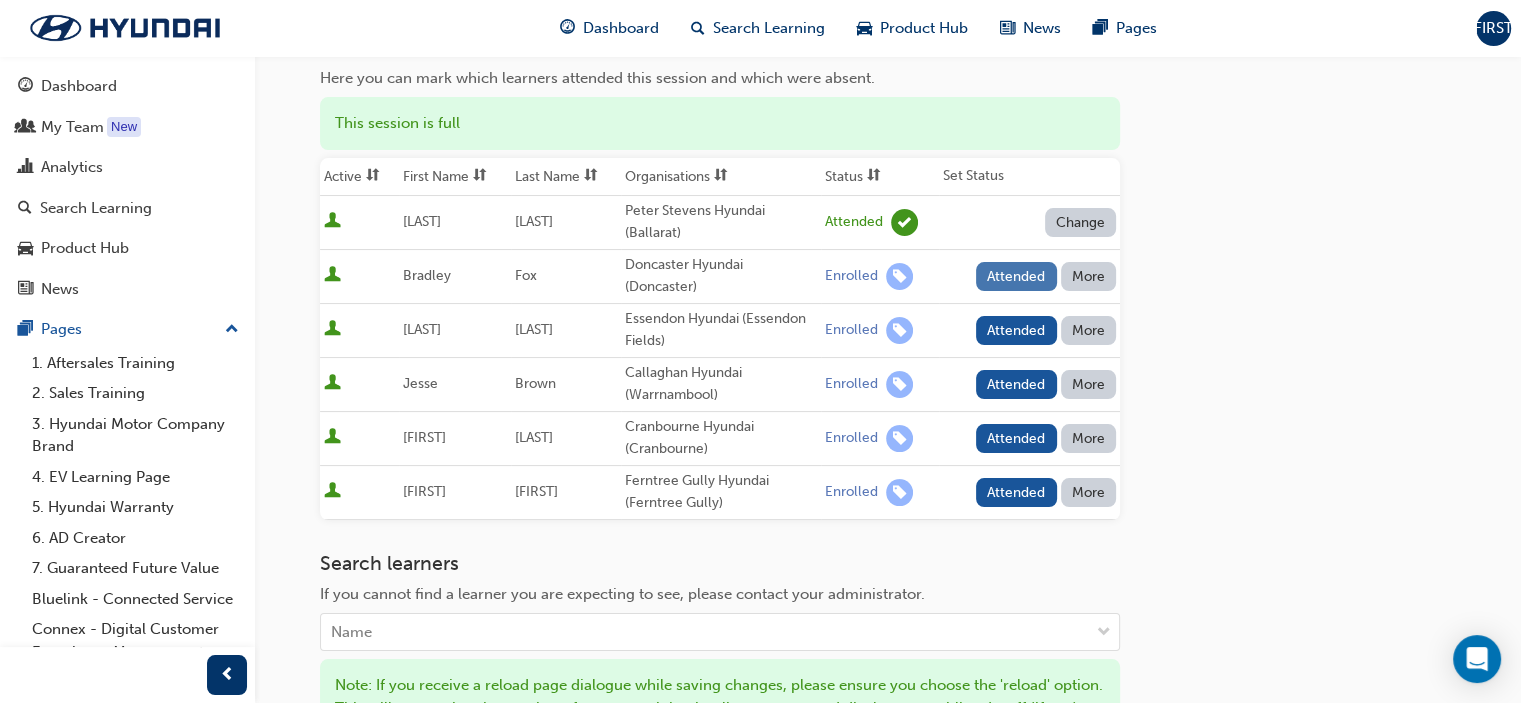 click on "Attended" at bounding box center [1016, 276] 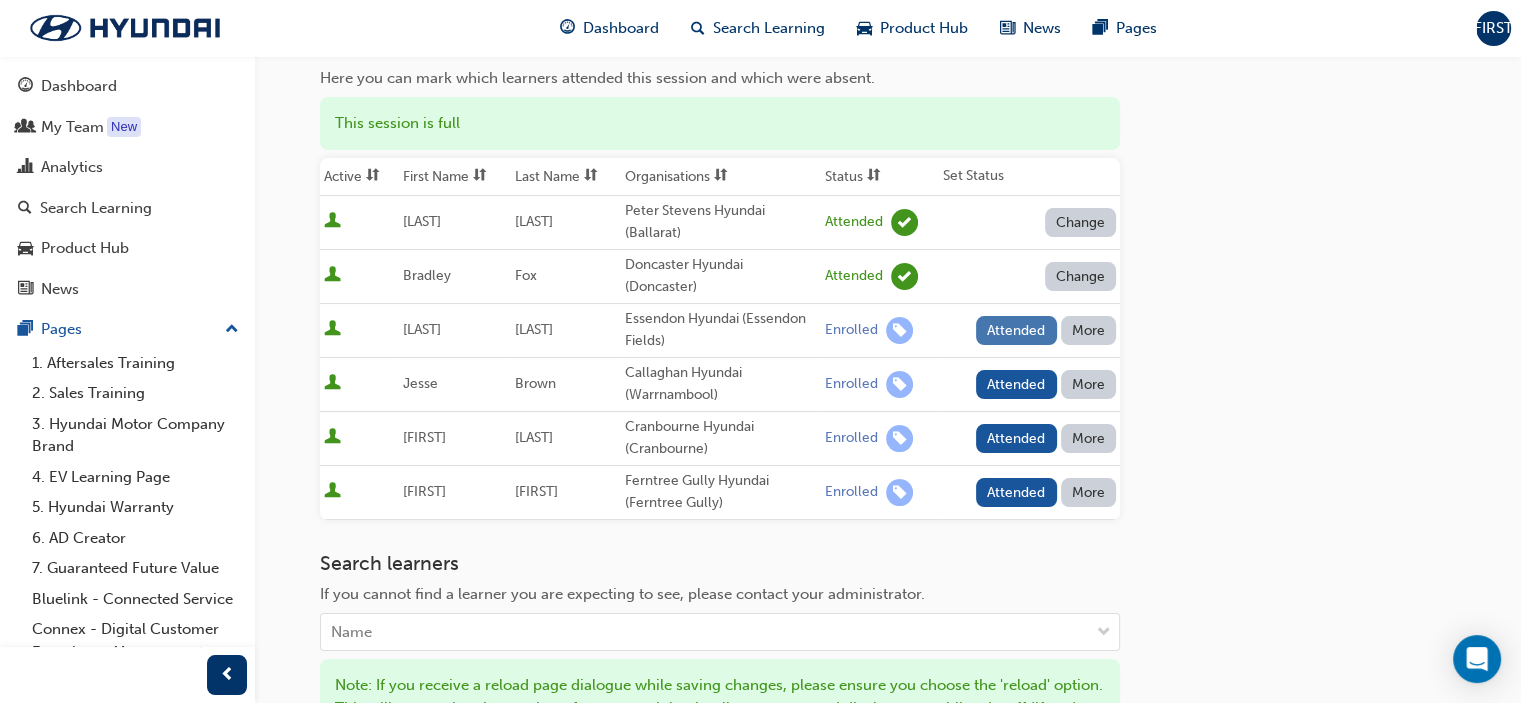 click on "Attended" at bounding box center (1016, 330) 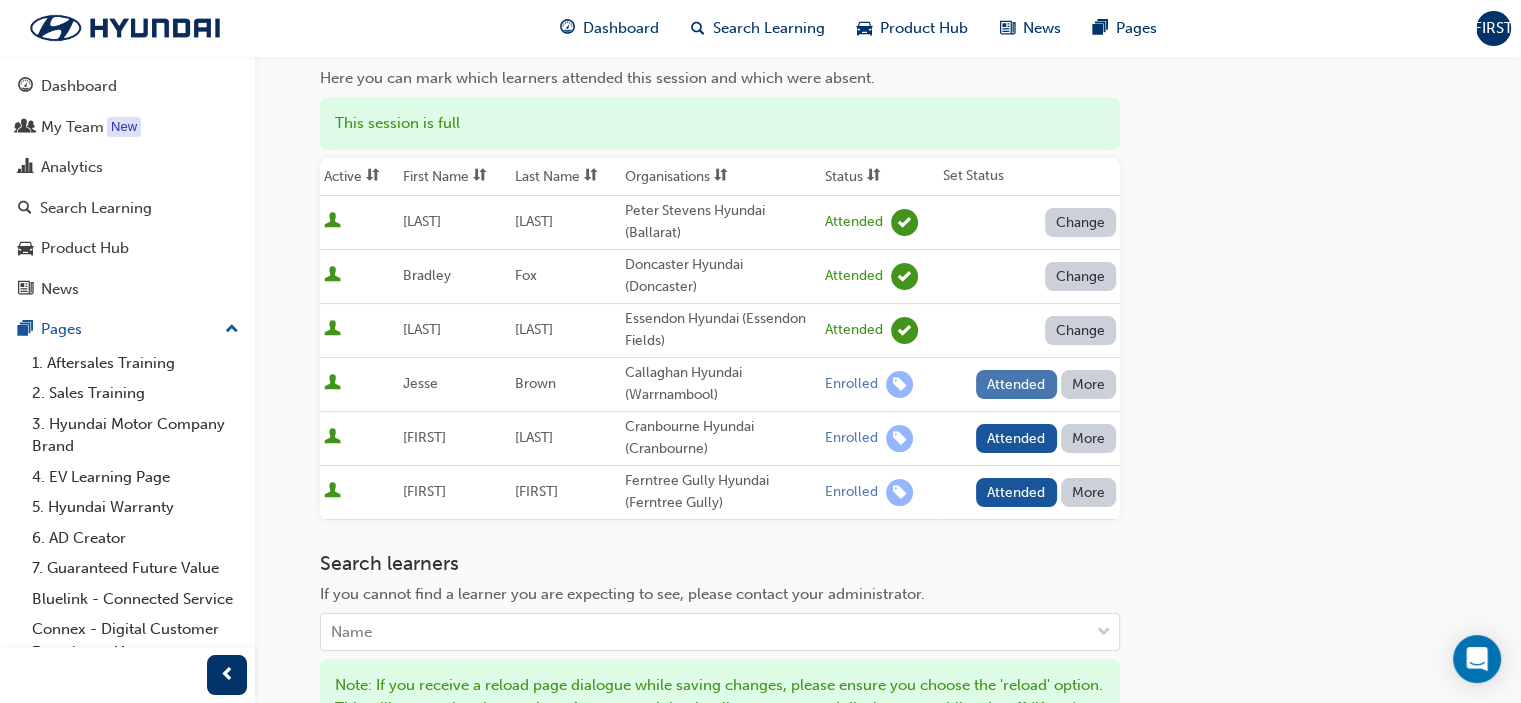 click on "Attended" at bounding box center [1016, 384] 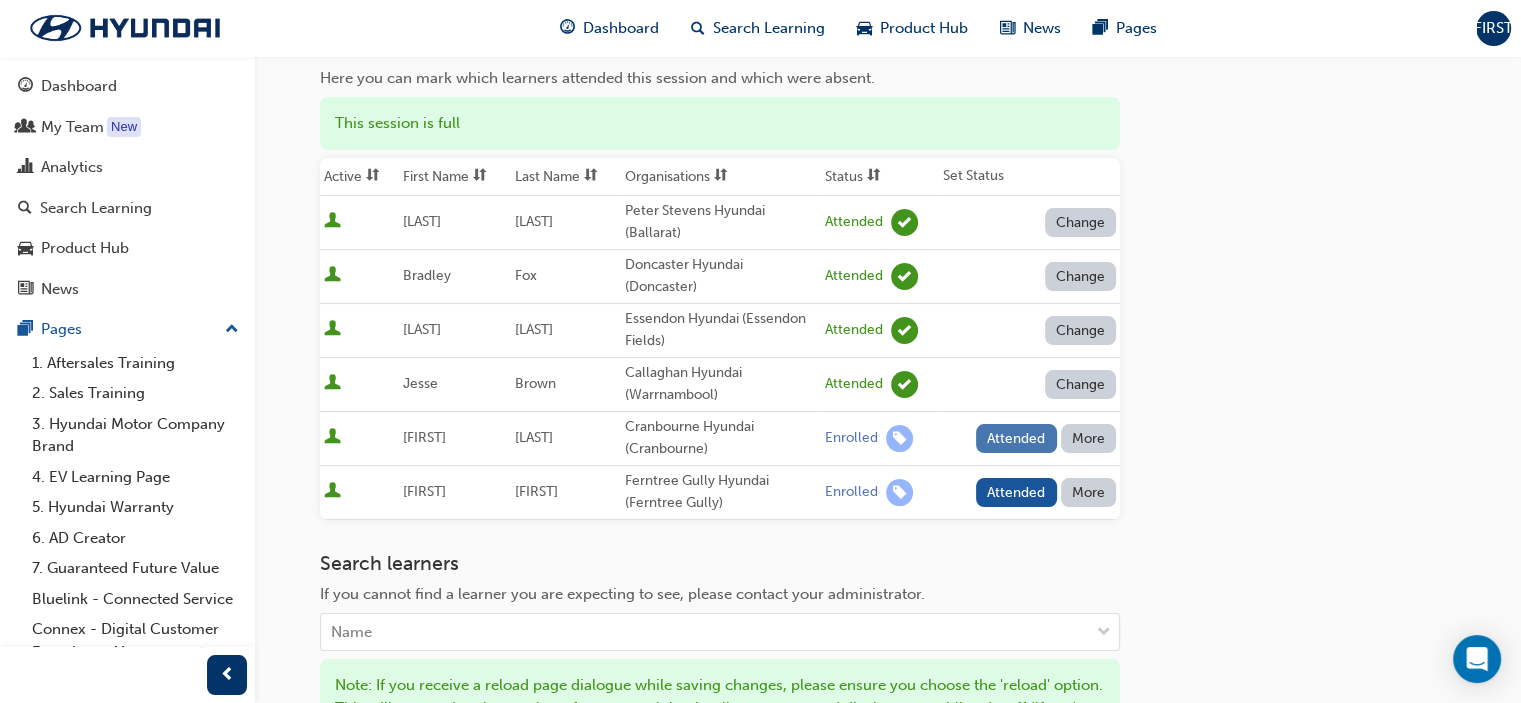 click on "Attended" at bounding box center (1016, 438) 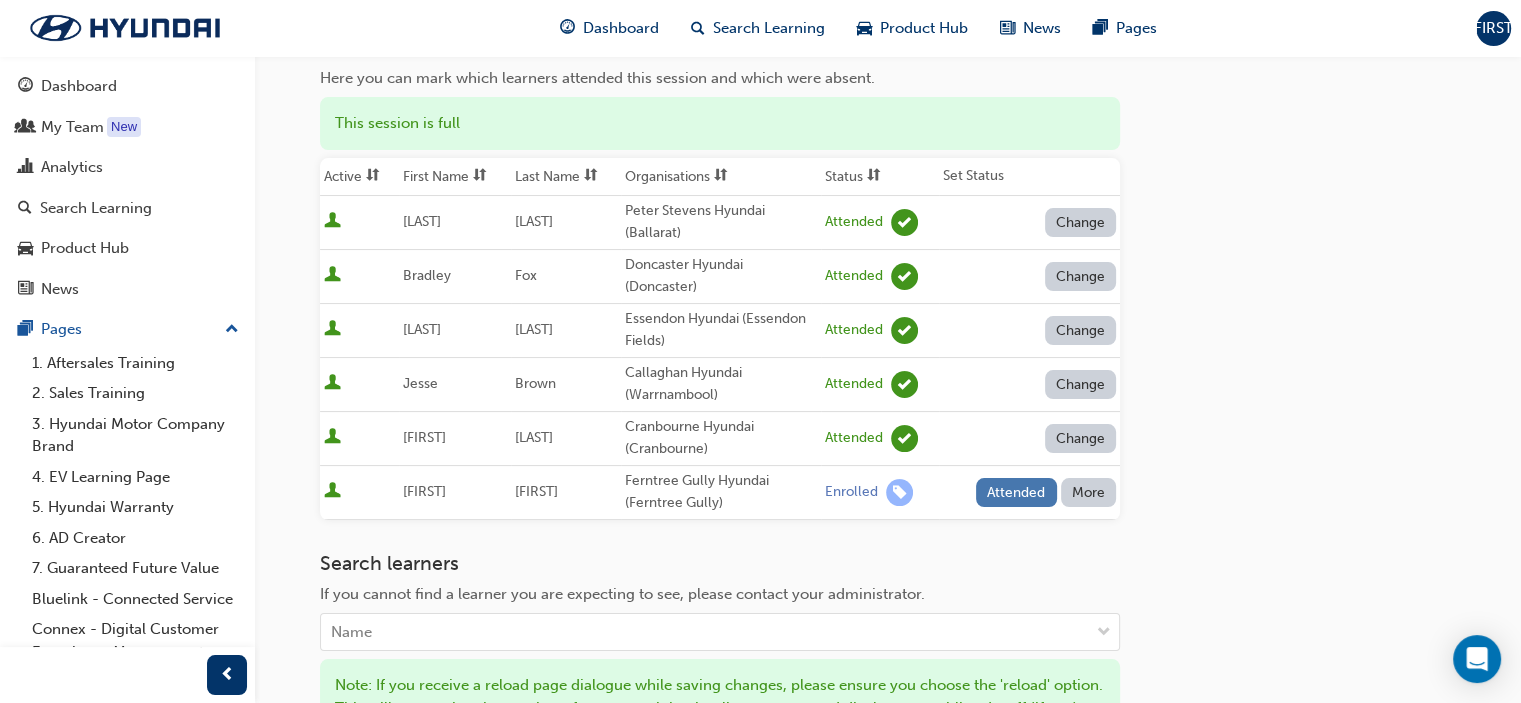 click on "Attended" at bounding box center [1016, 492] 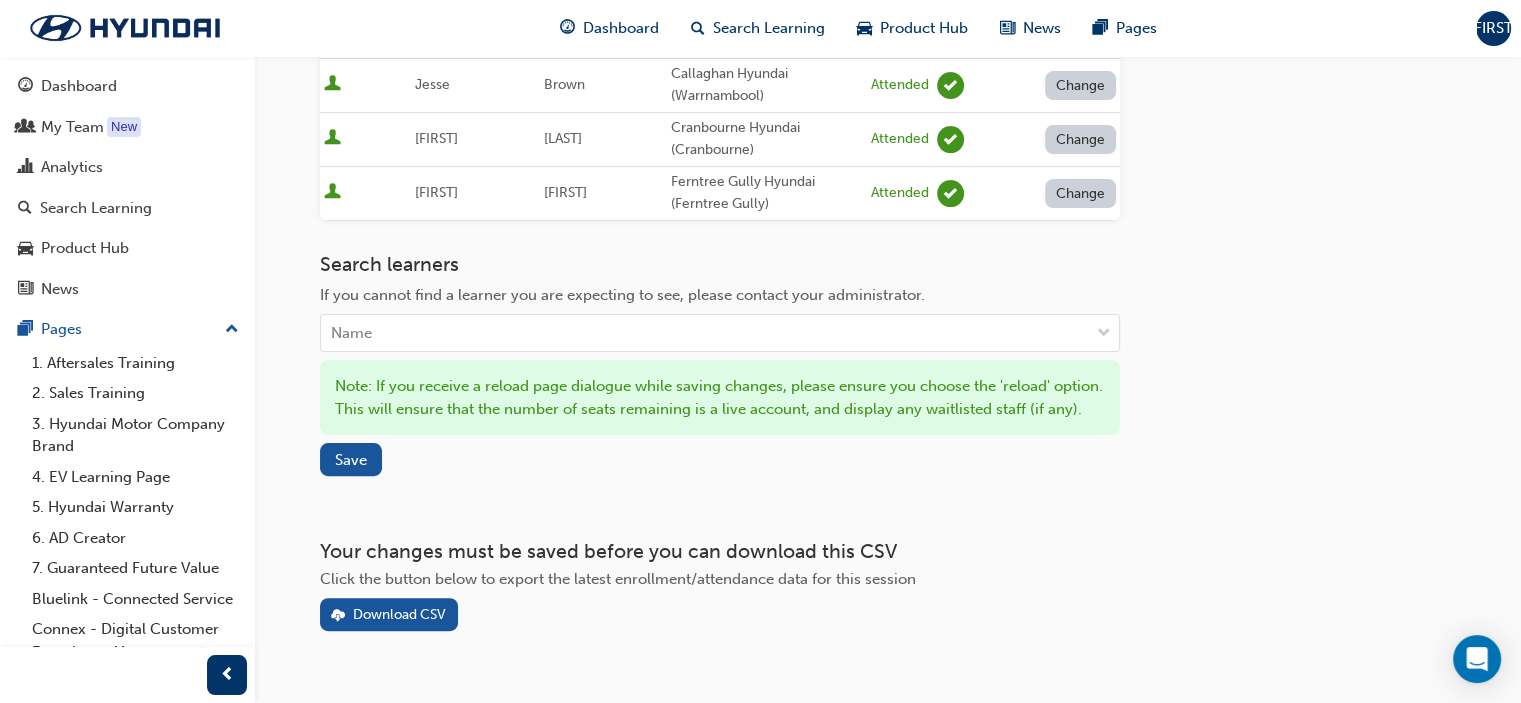scroll, scrollTop: 500, scrollLeft: 0, axis: vertical 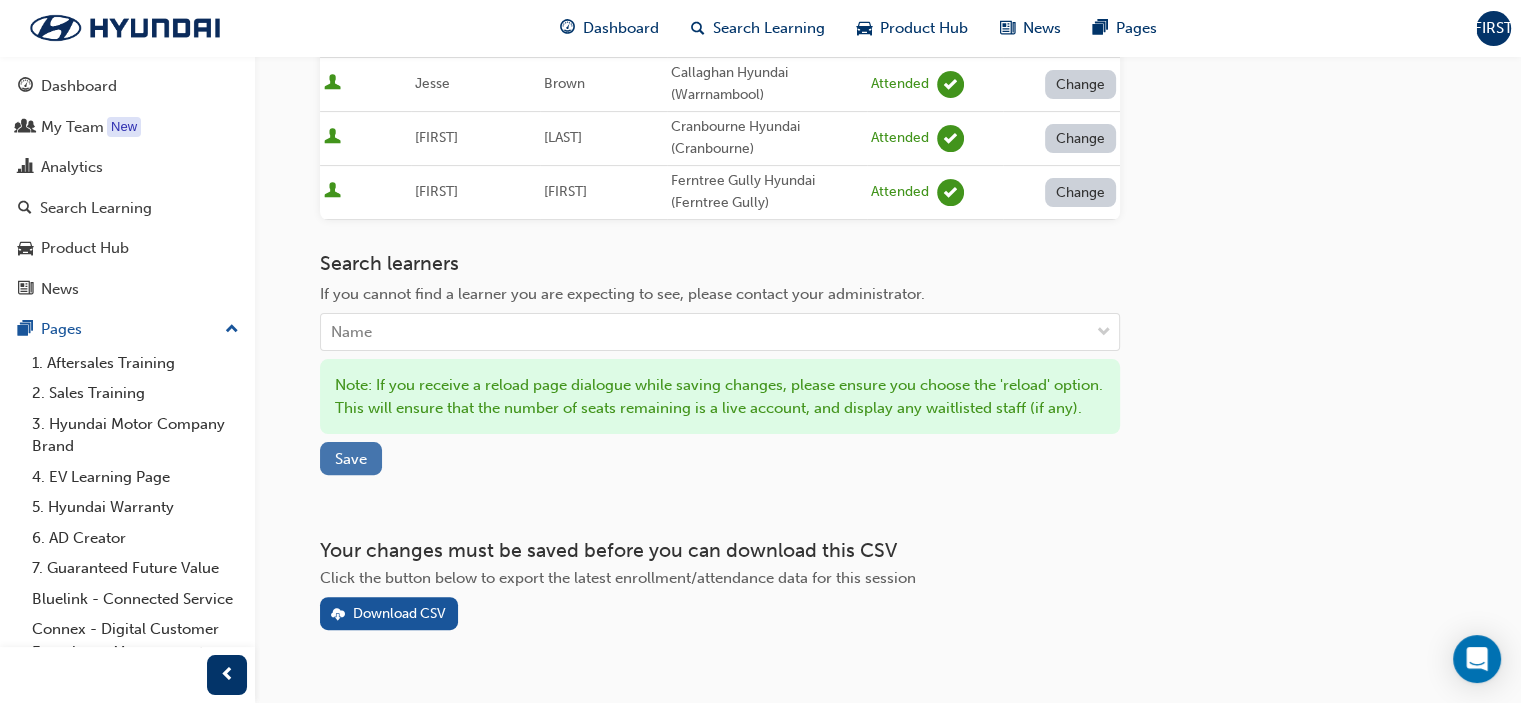 click on "Save" at bounding box center (351, 459) 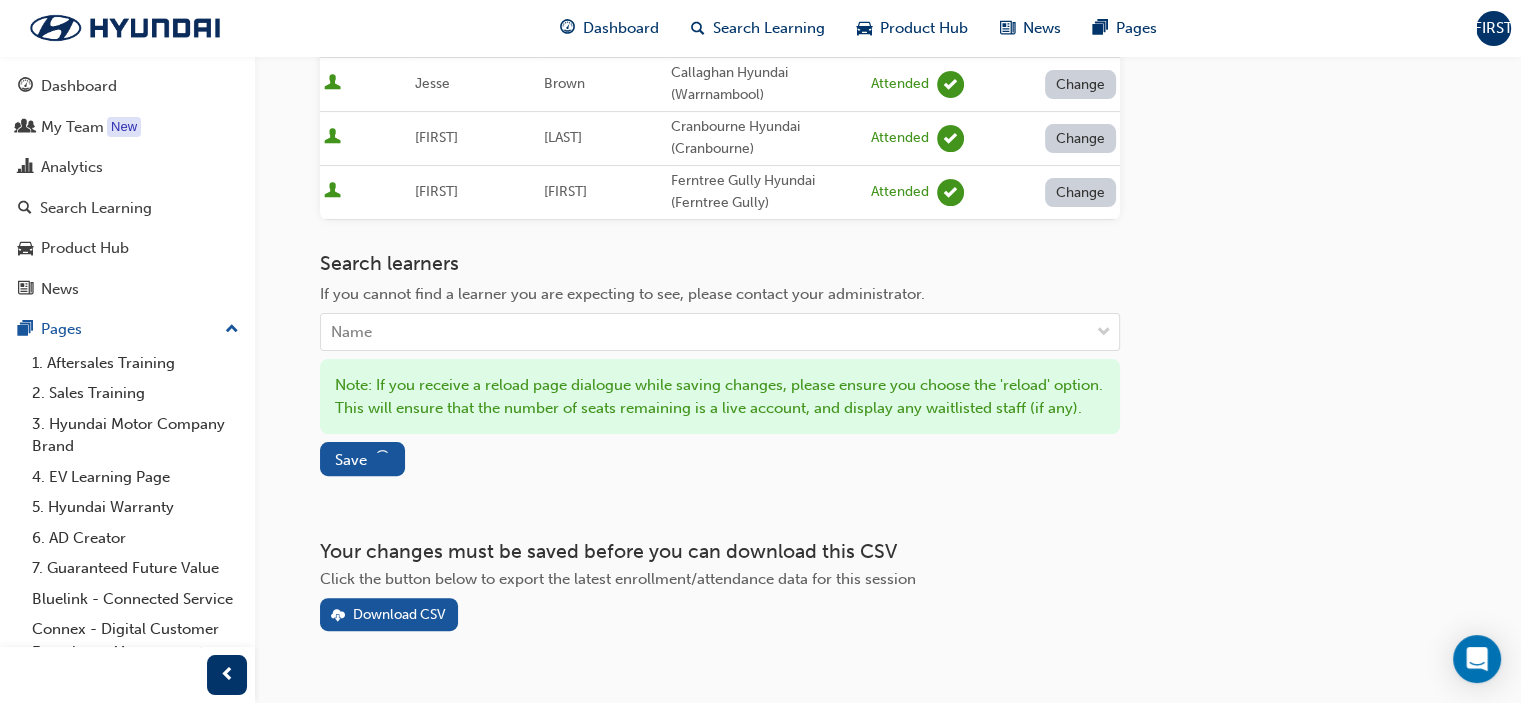 scroll, scrollTop: 456, scrollLeft: 0, axis: vertical 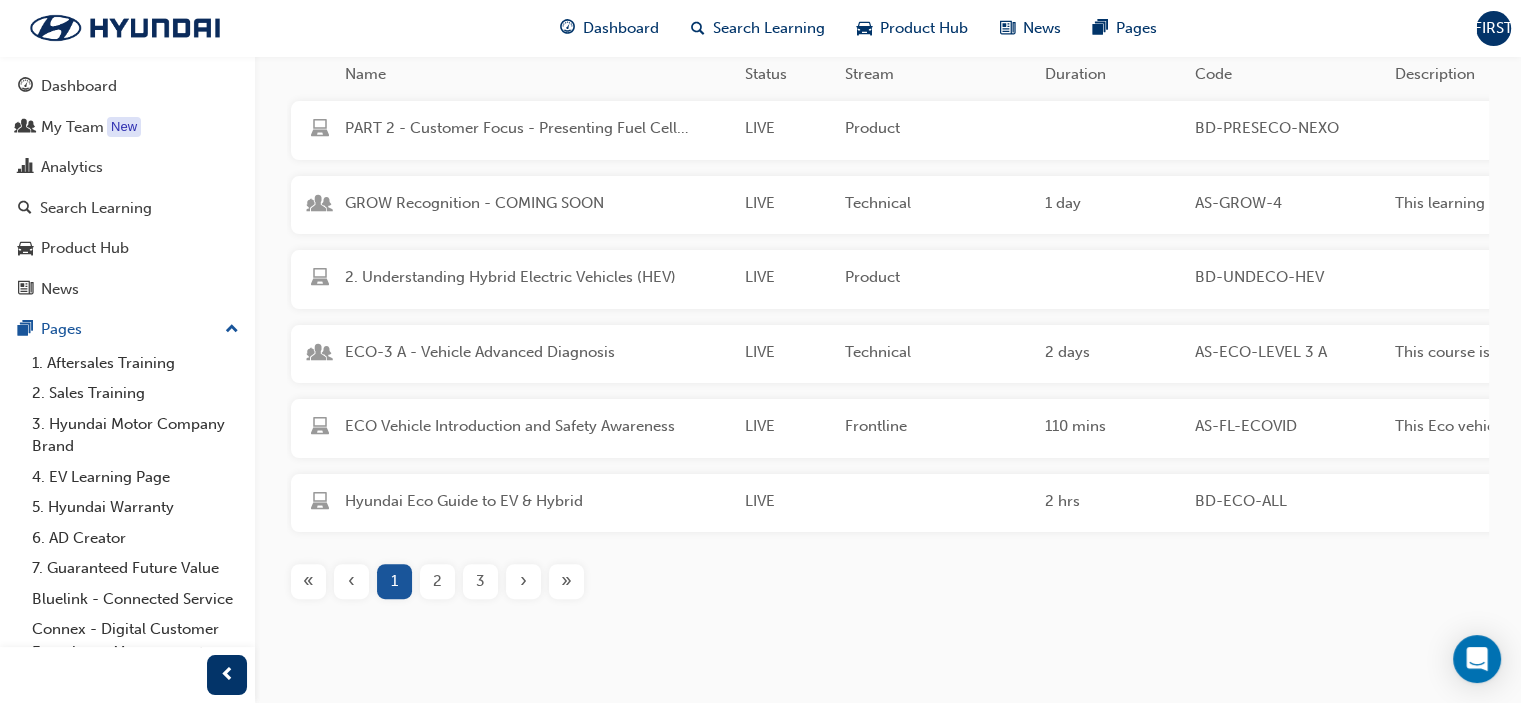 click on "2" at bounding box center [437, 581] 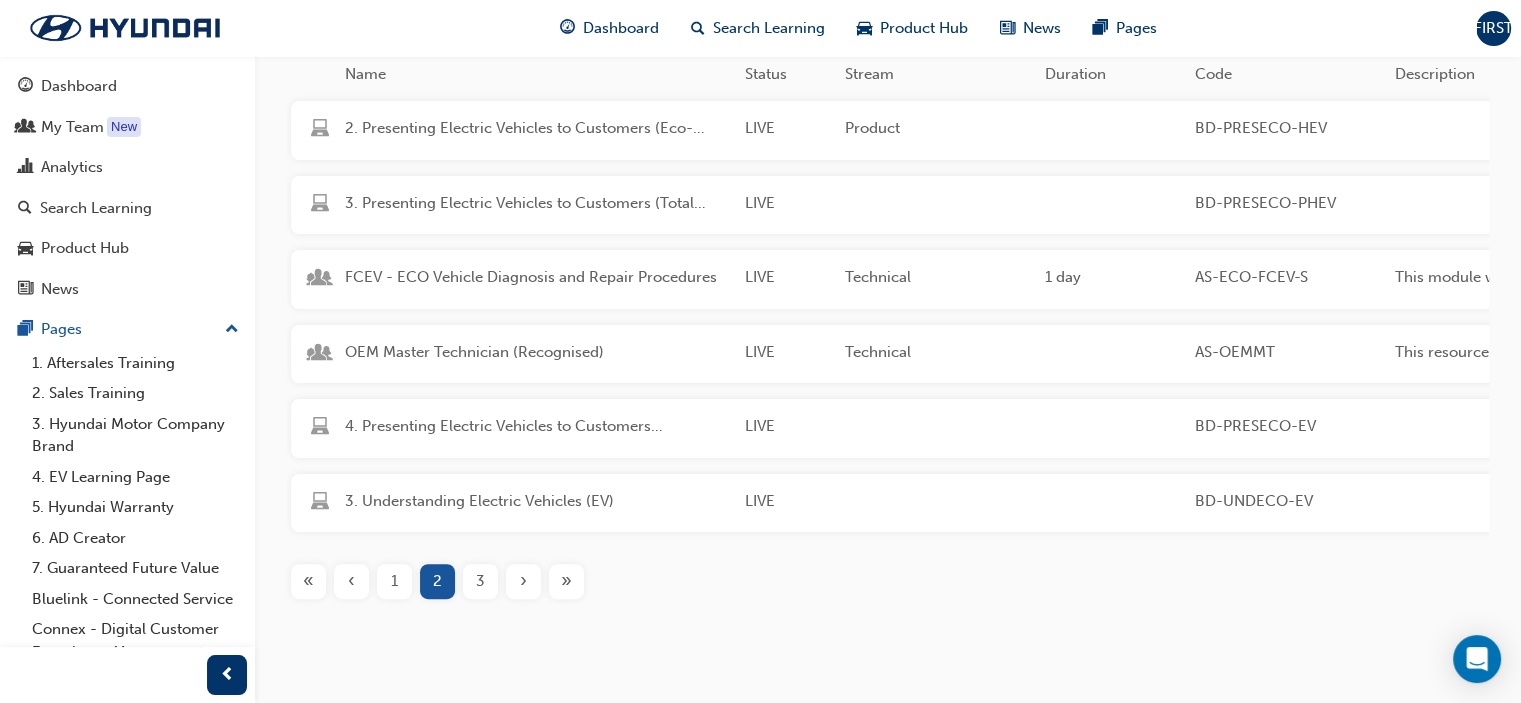 click on "3" at bounding box center [480, 581] 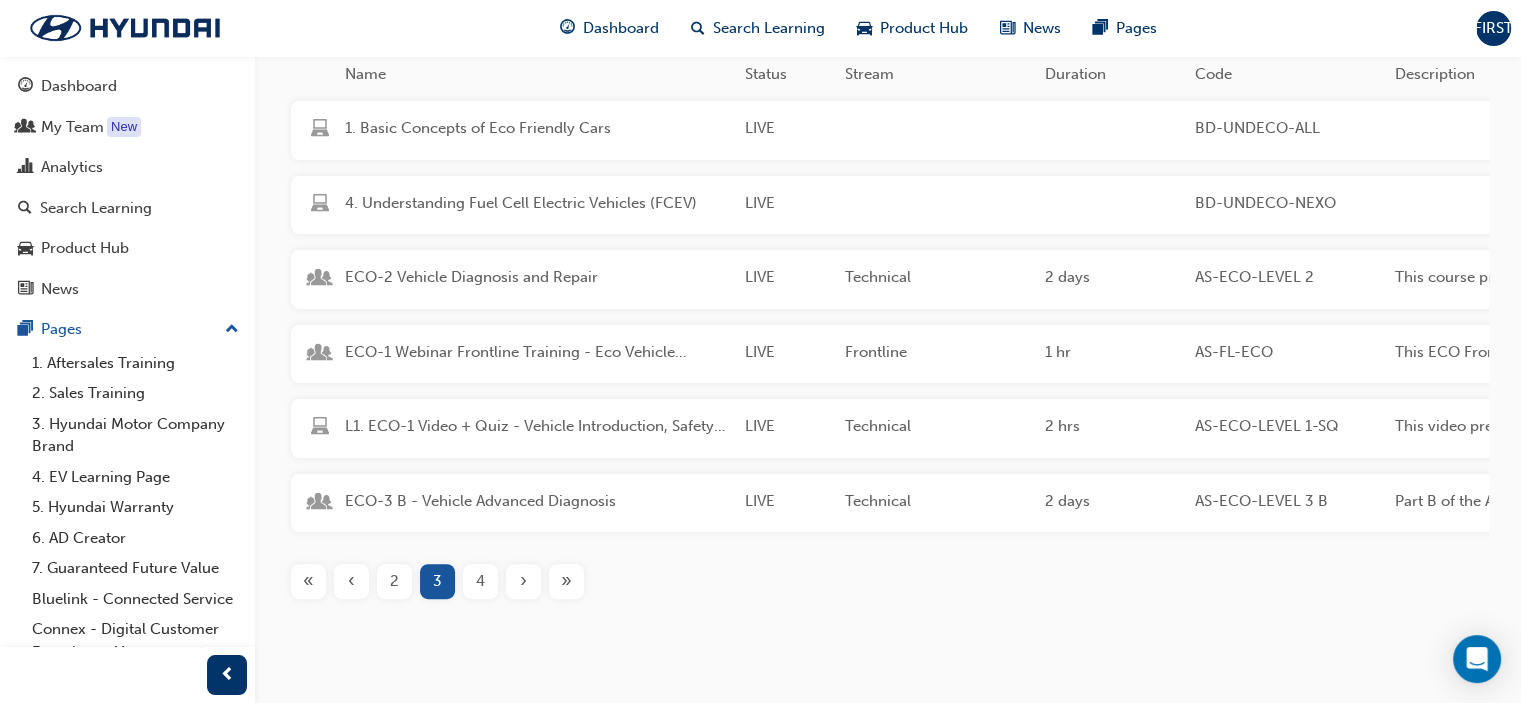 click on "ECO-3 B - Vehicle Advanced Diagnosis" at bounding box center [537, 501] 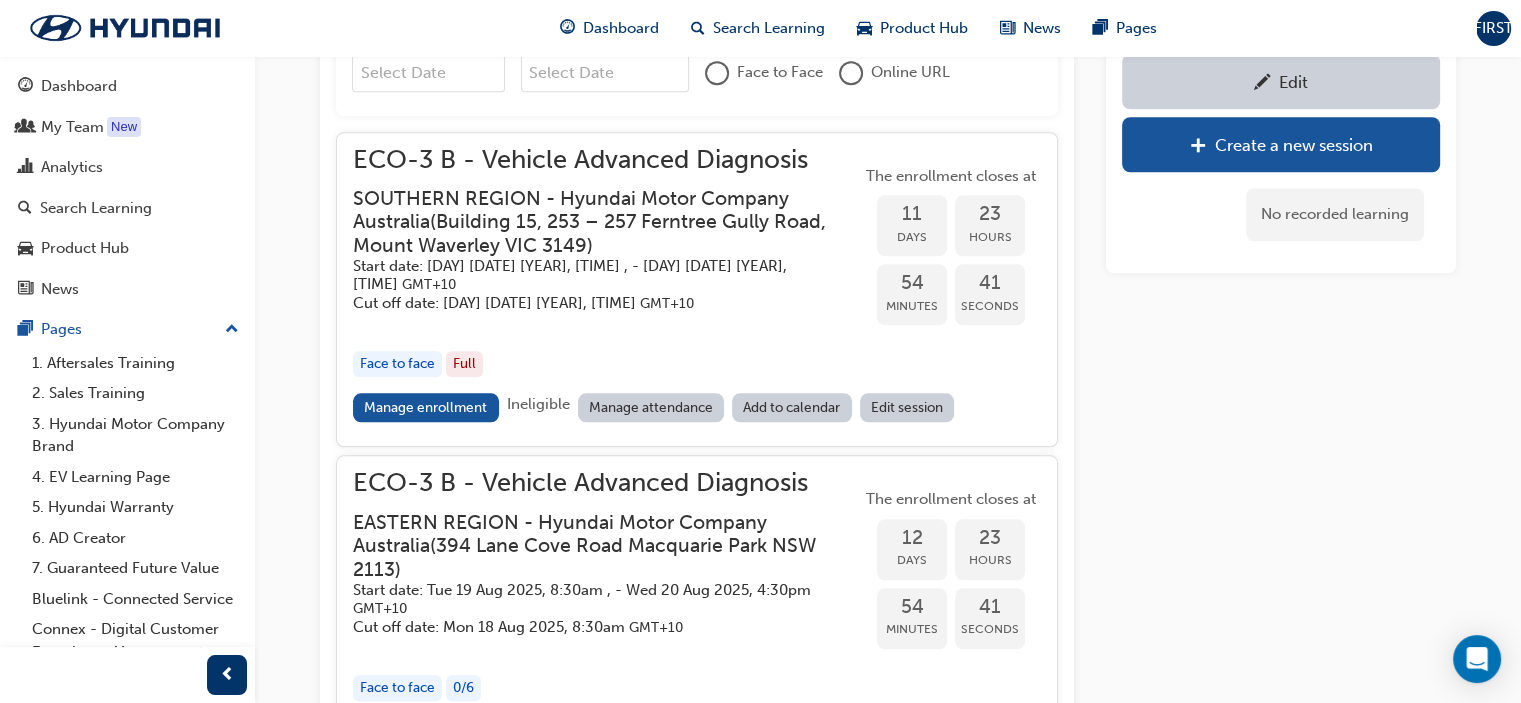 scroll, scrollTop: 1840, scrollLeft: 0, axis: vertical 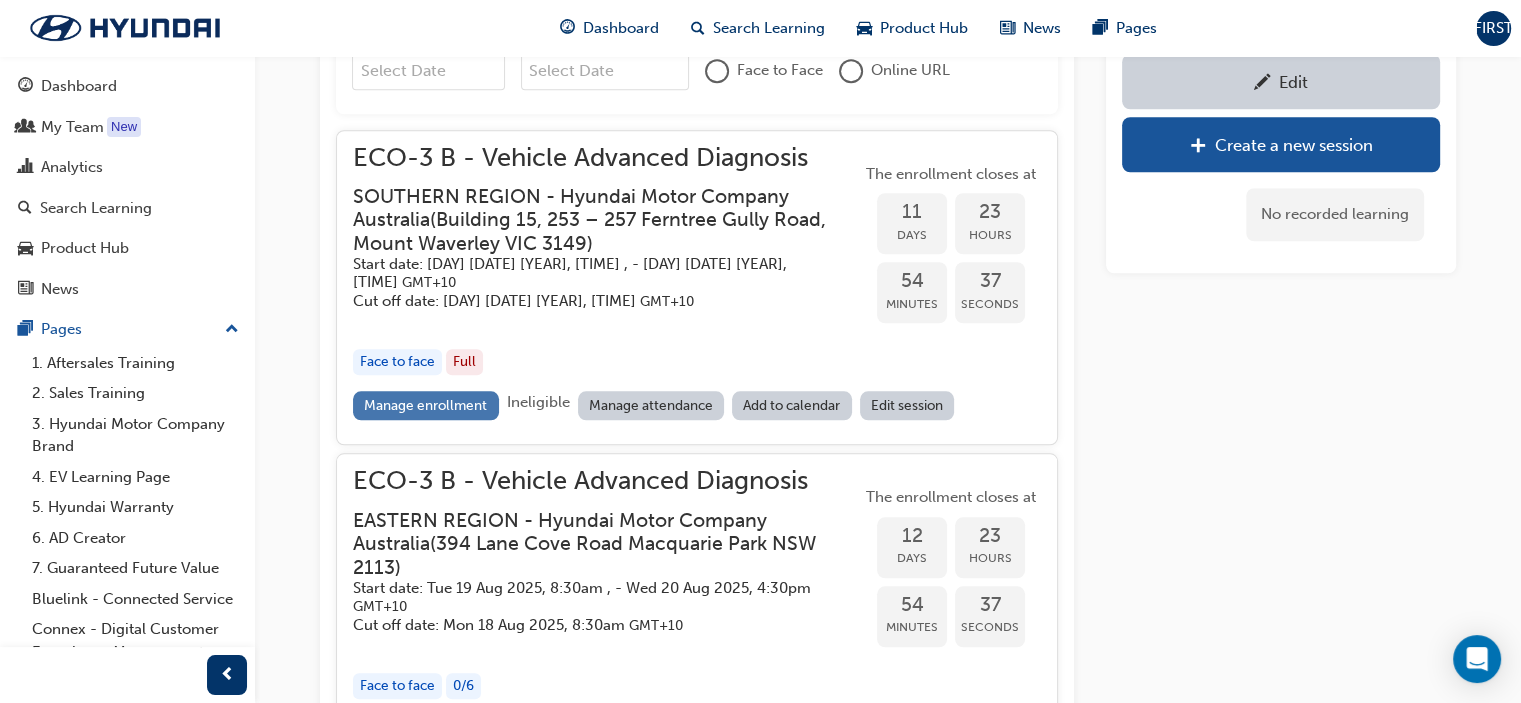 click on "Manage enrollment" at bounding box center (426, 405) 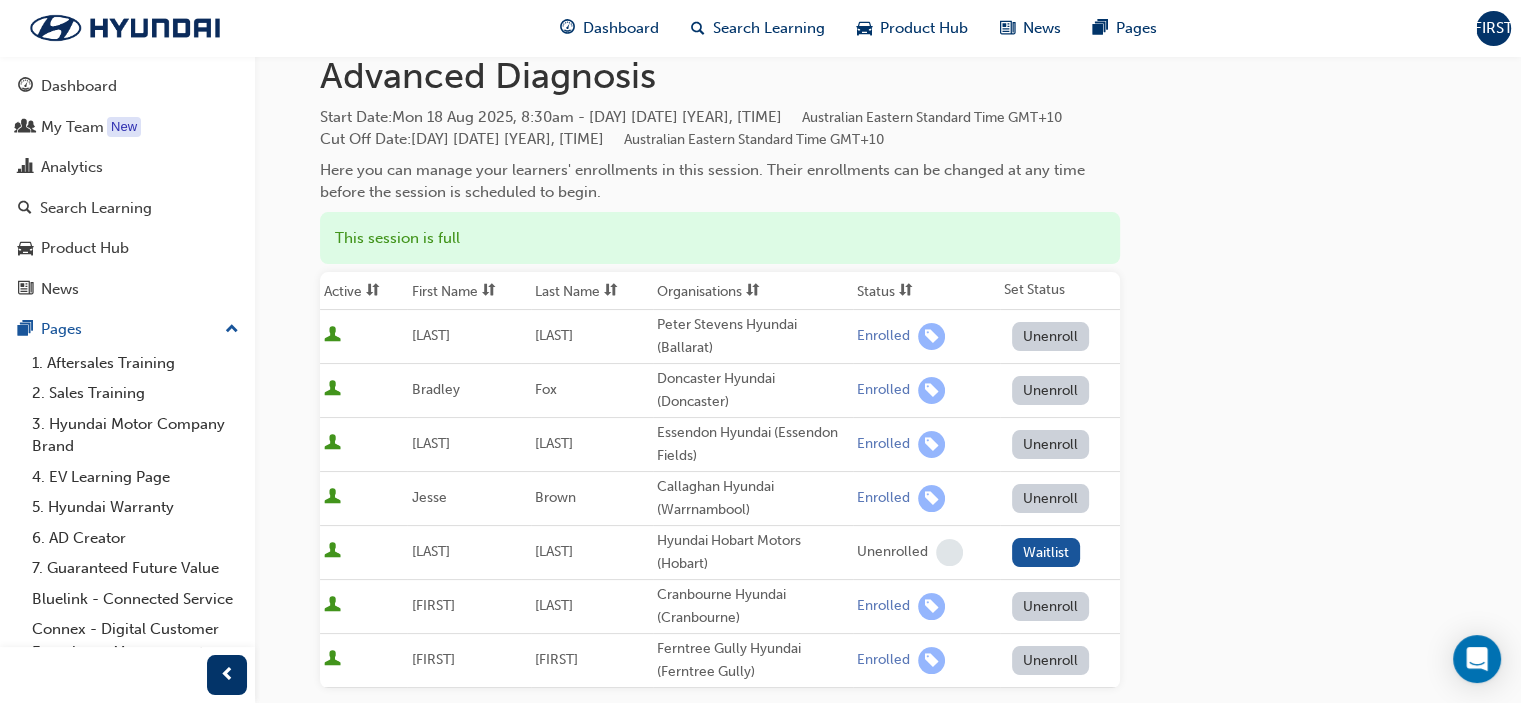 scroll, scrollTop: 0, scrollLeft: 0, axis: both 